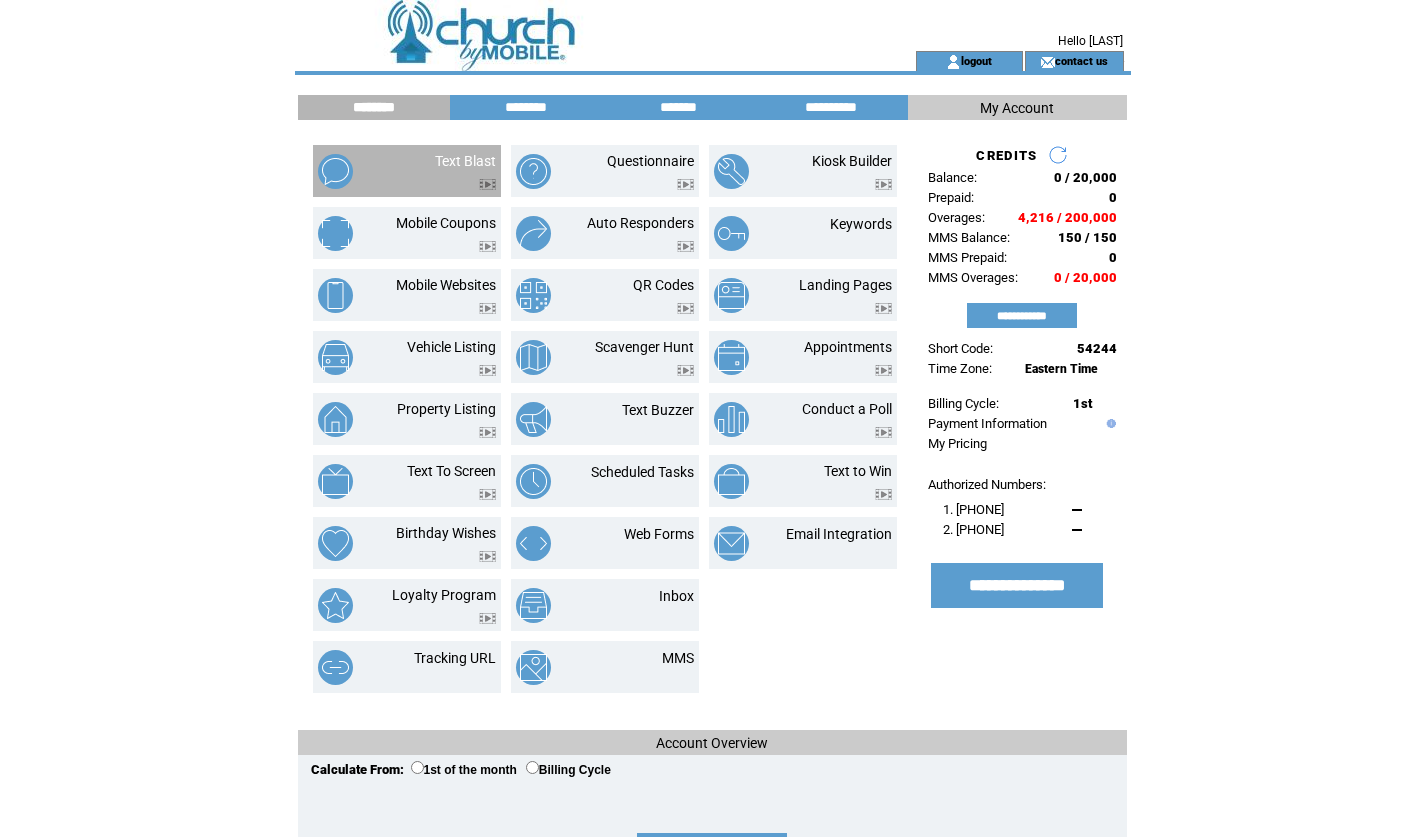 scroll, scrollTop: 0, scrollLeft: 0, axis: both 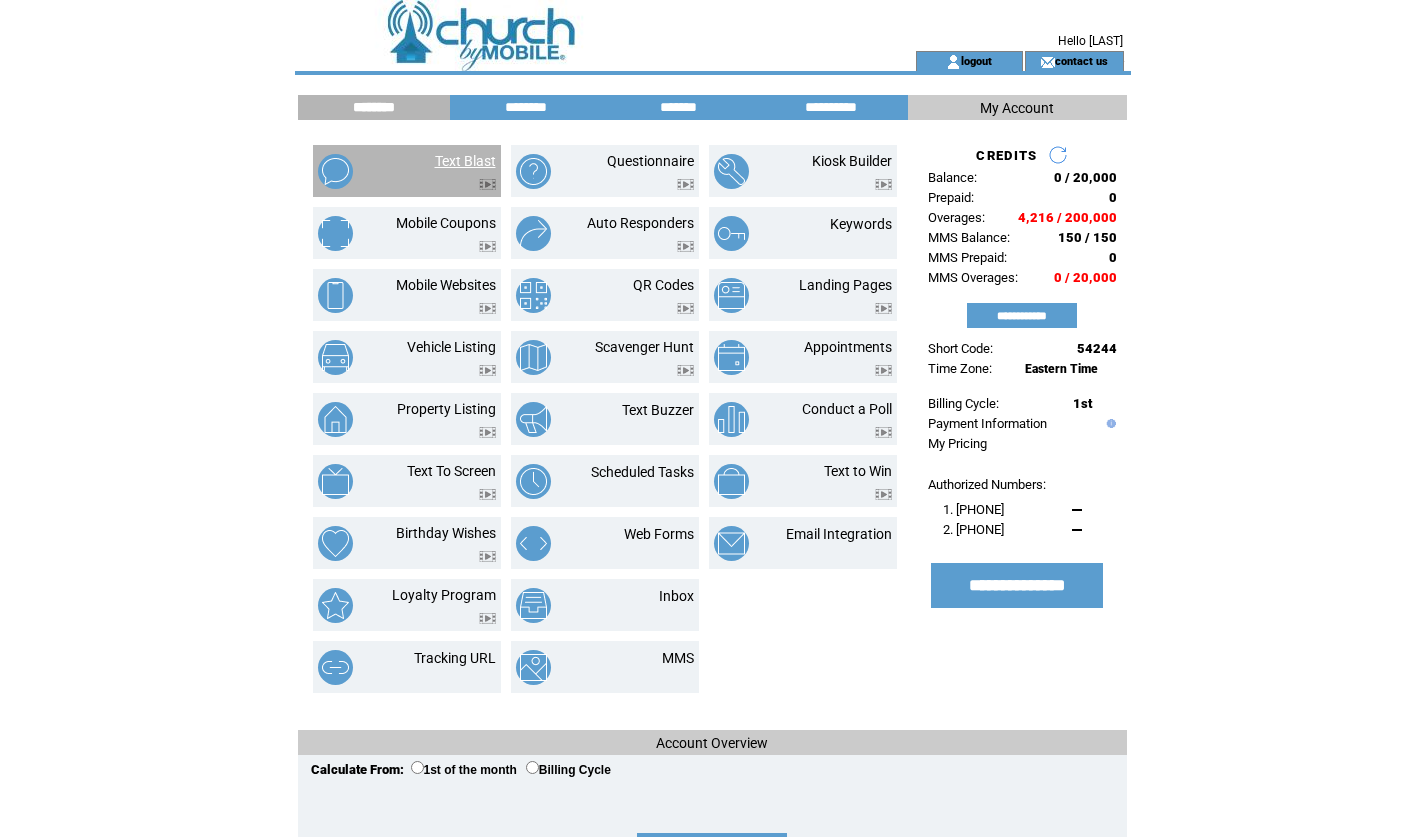 click on "Text Blast" at bounding box center [465, 161] 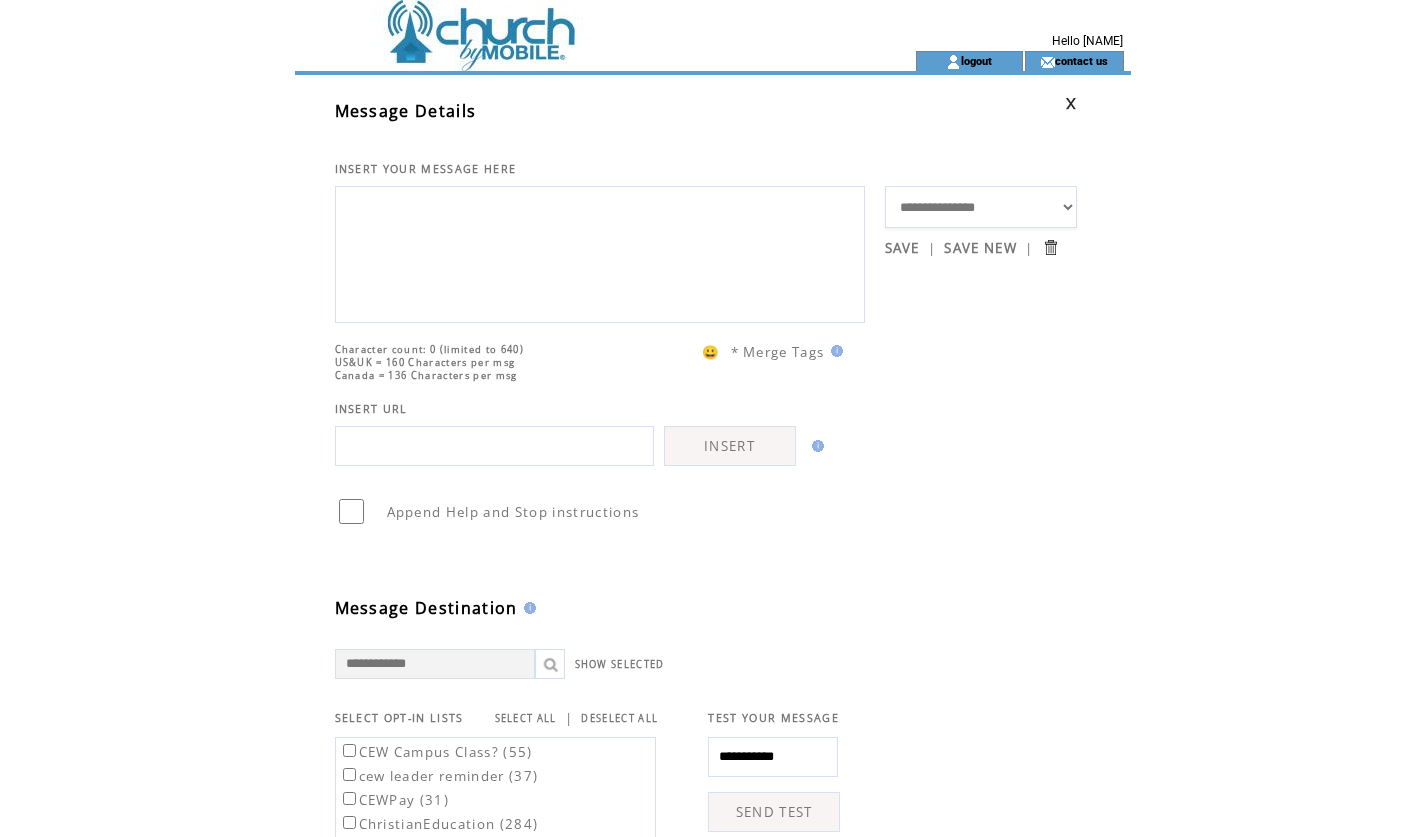 scroll, scrollTop: 0, scrollLeft: 0, axis: both 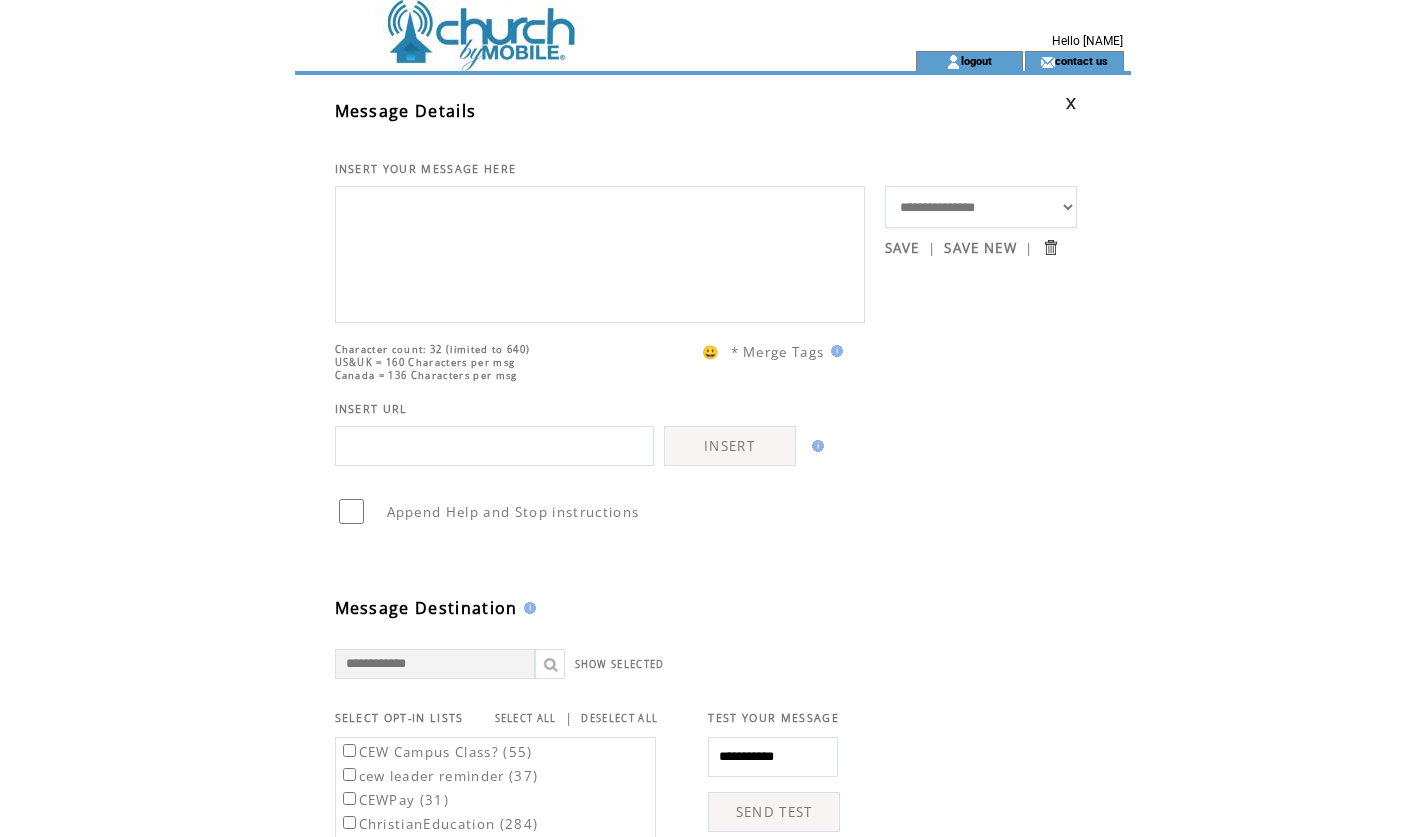 click at bounding box center (600, 252) 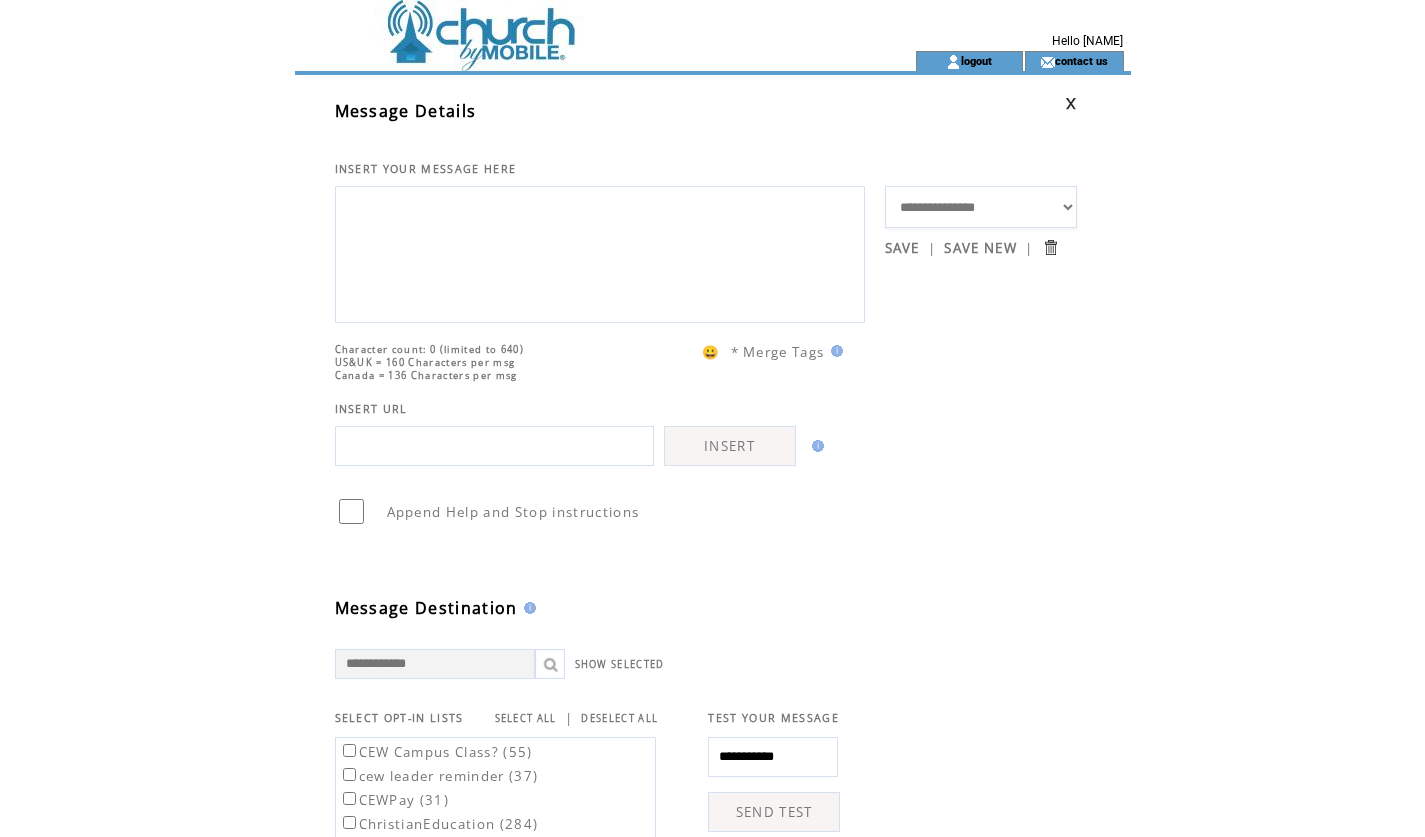 paste on "**********" 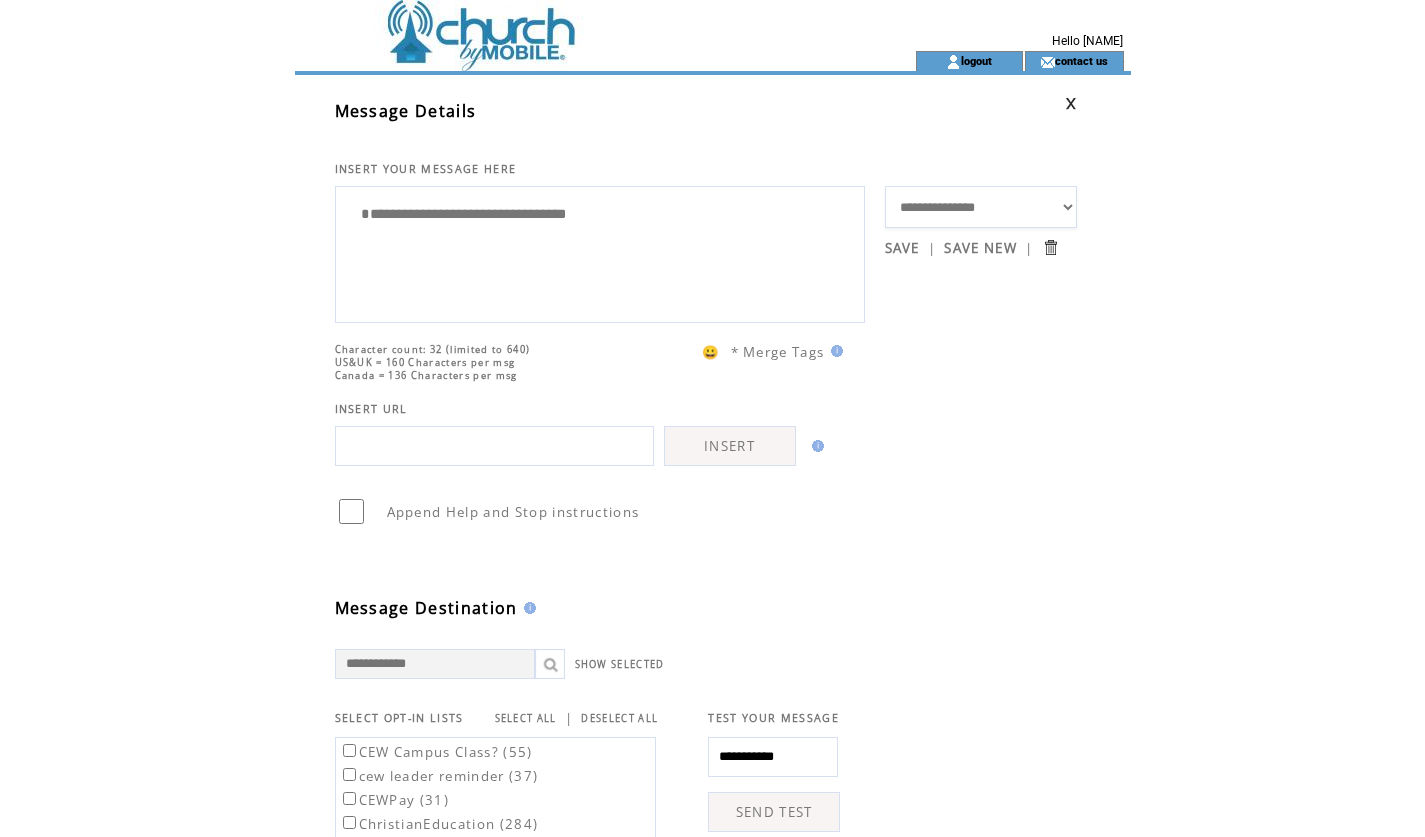 paste on "**********" 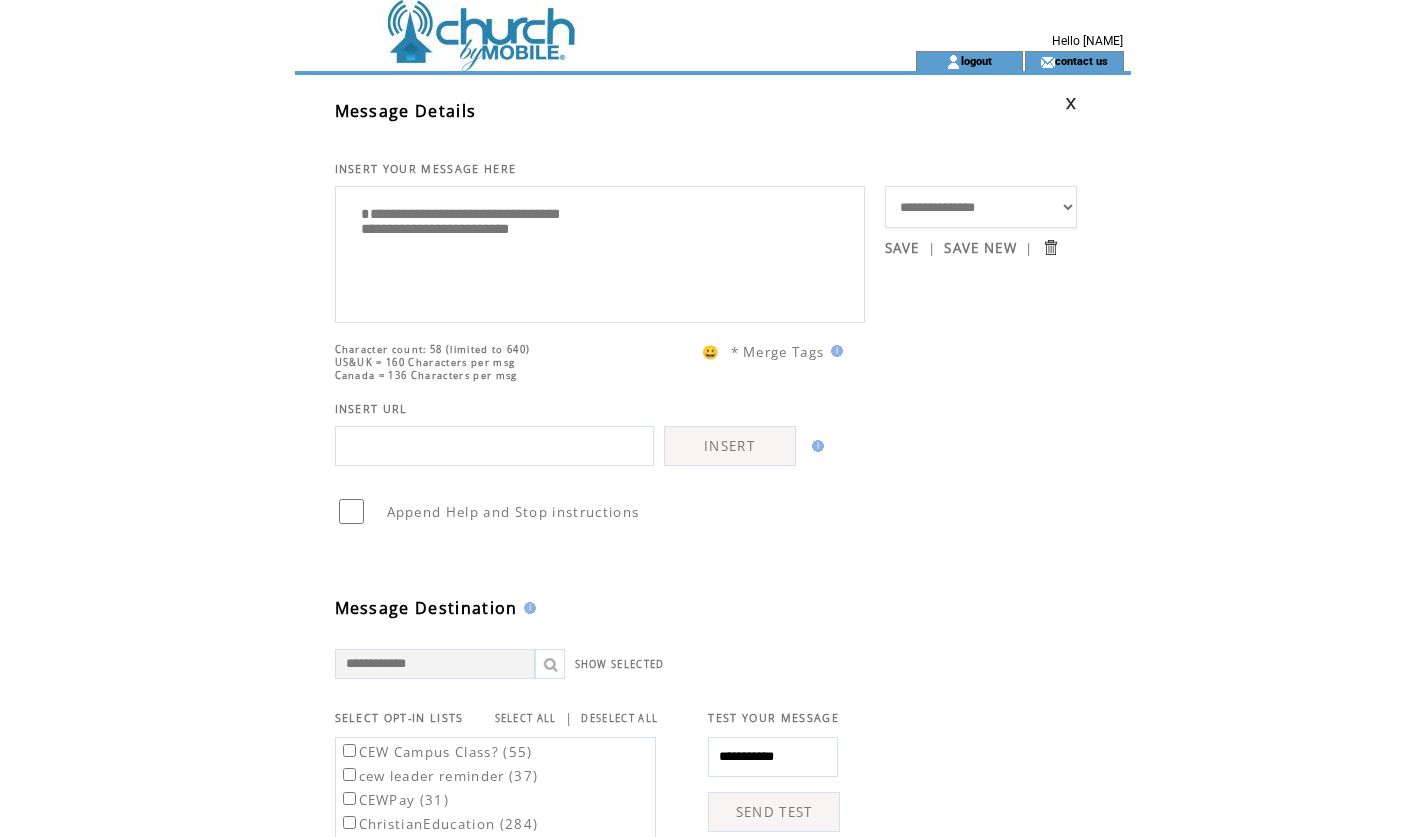 click on "**********" at bounding box center (600, 252) 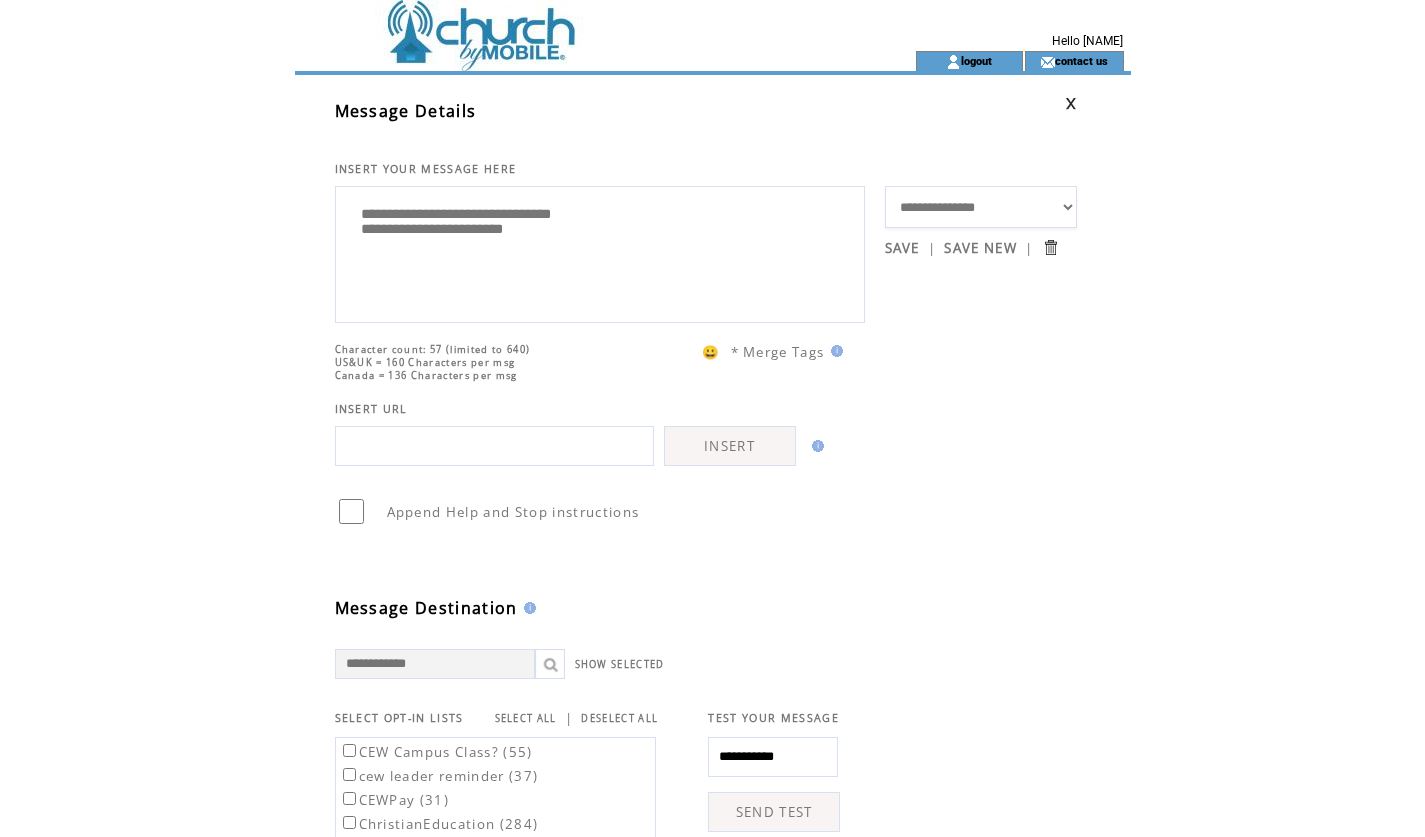type on "**********" 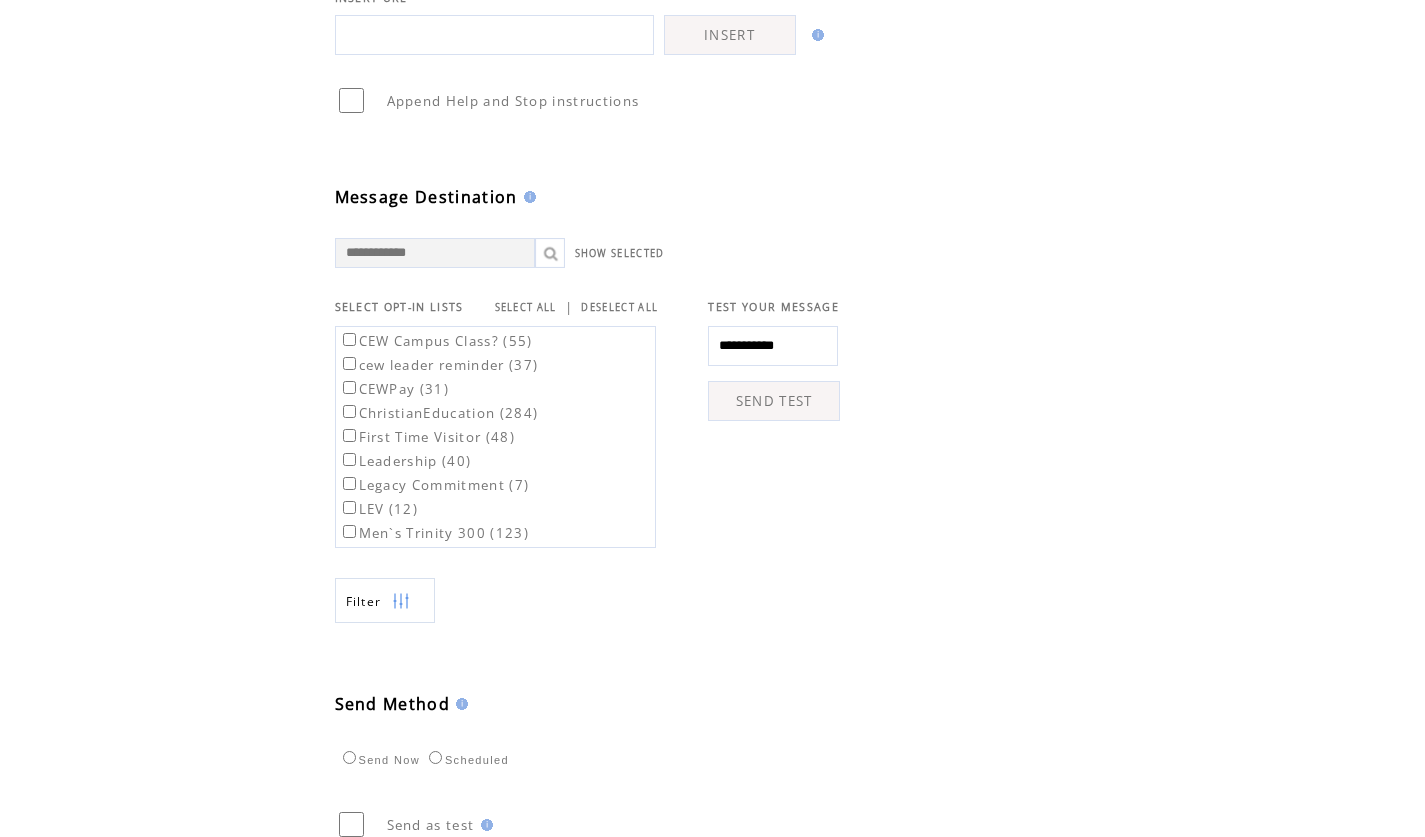 scroll, scrollTop: 426, scrollLeft: 0, axis: vertical 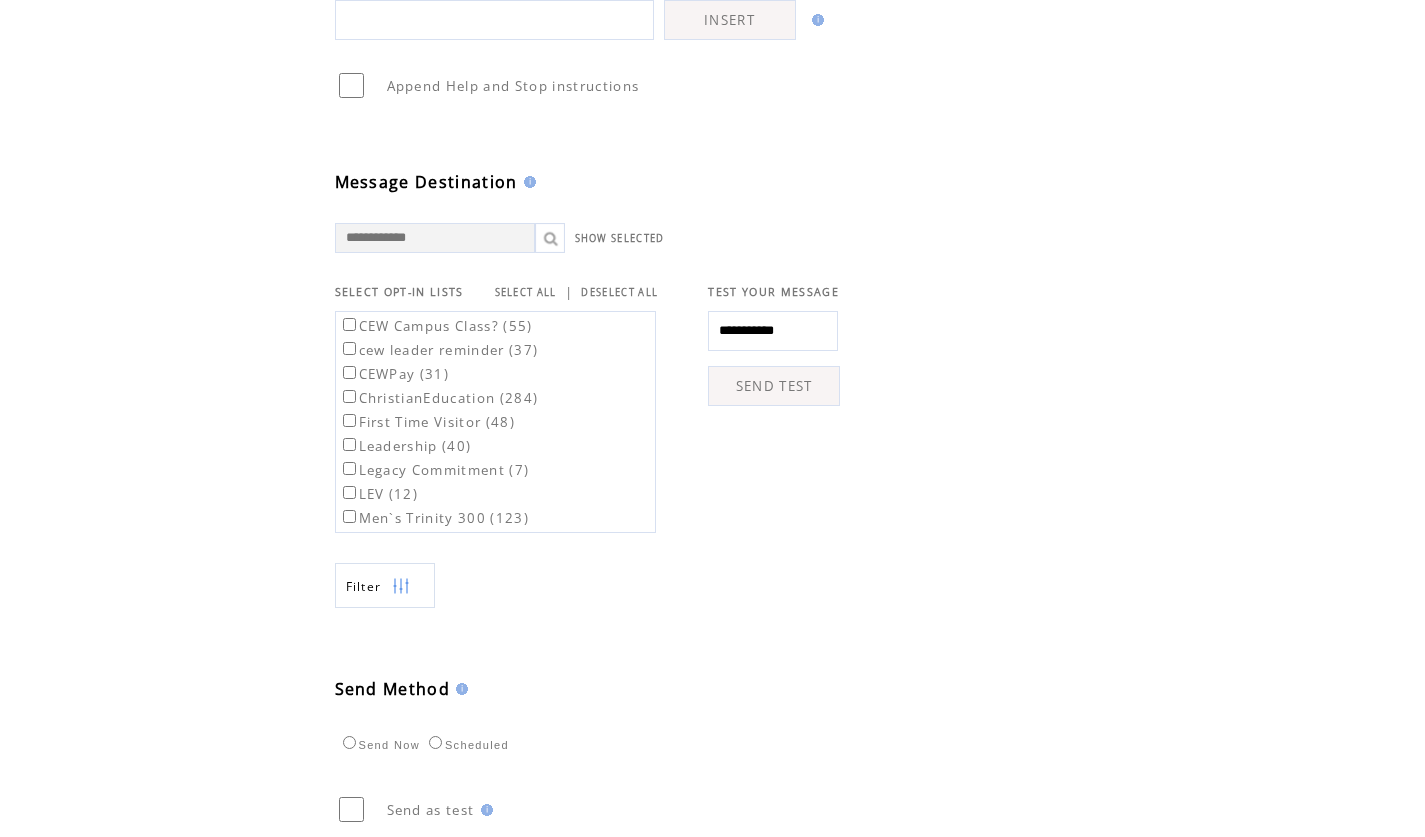 click on "SELECT ALL" at bounding box center (526, 292) 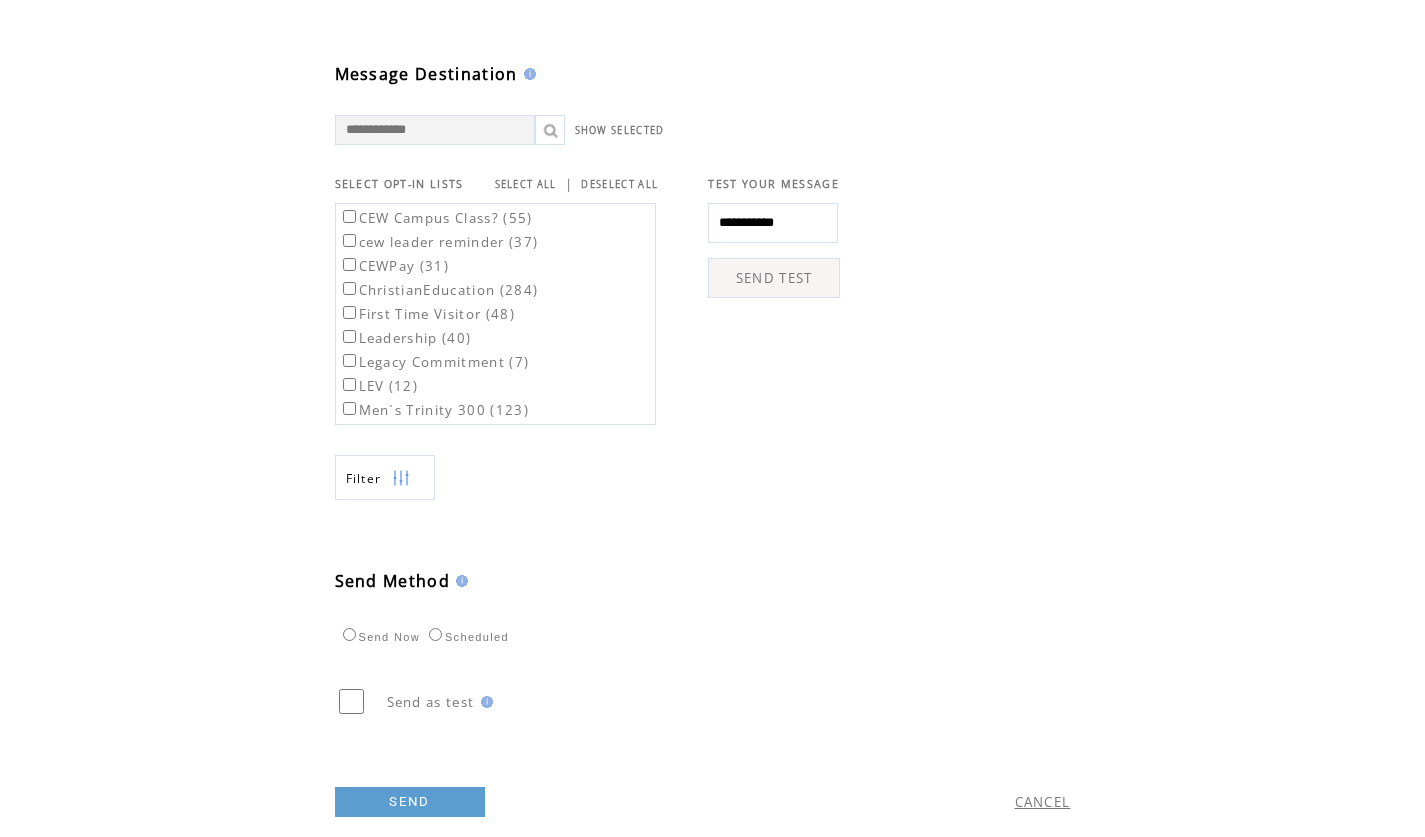scroll, scrollTop: 604, scrollLeft: 0, axis: vertical 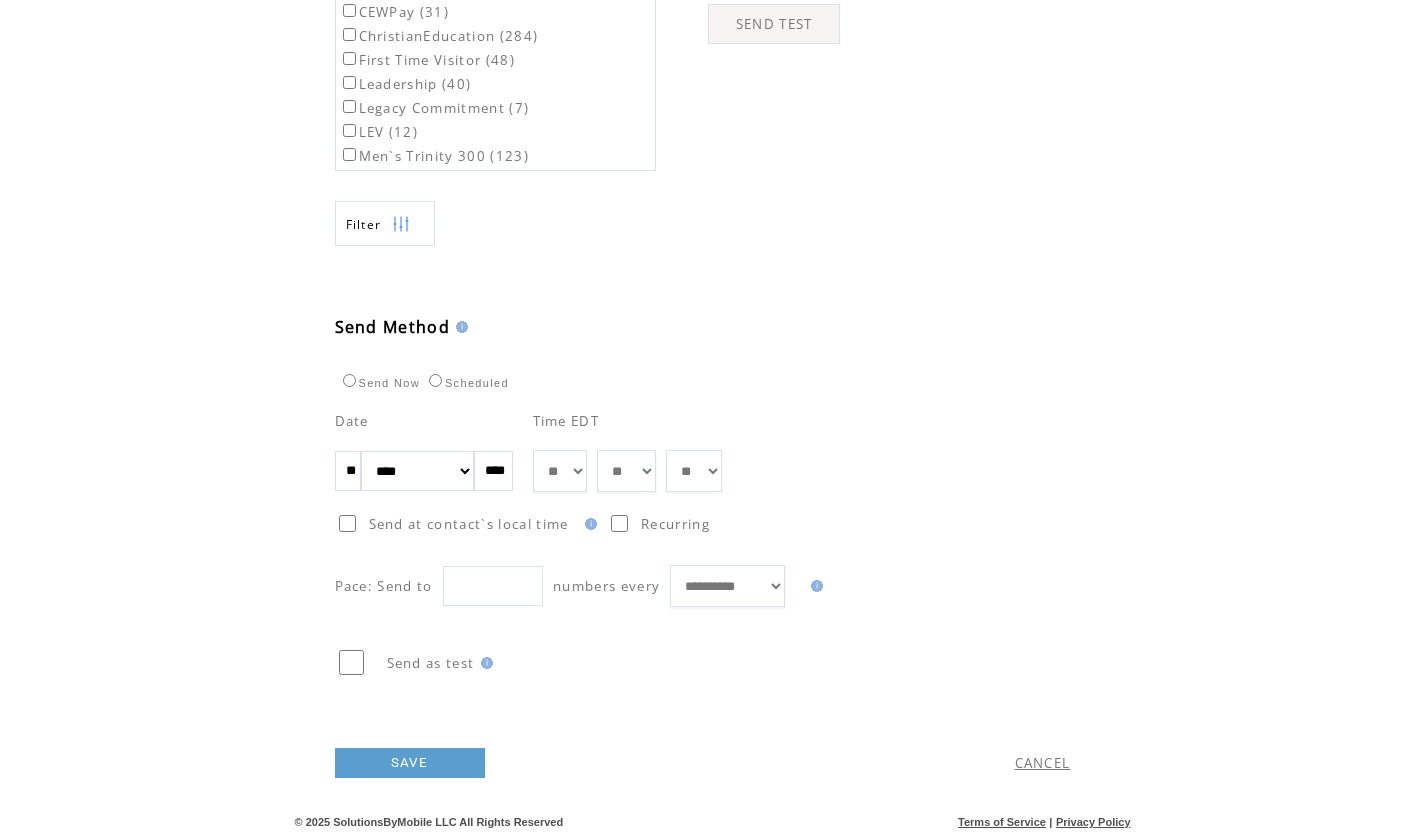 click on "** 	 ** 	 ** 	 ** 	 ** 	 ** 	 ** 	 ** 	 ** 	 ** 	 ** 	 ** 	 **" at bounding box center [560, 471] 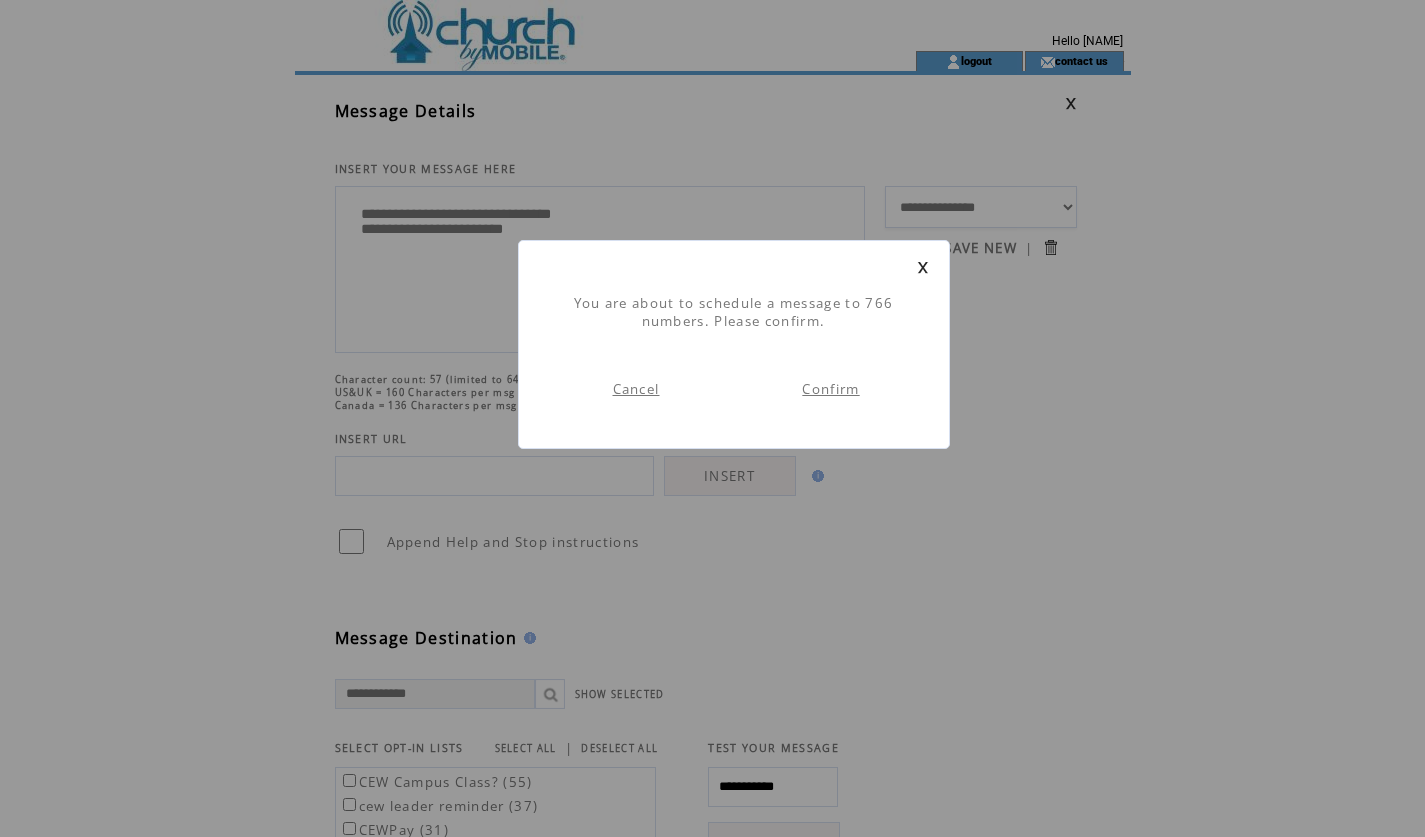 scroll, scrollTop: 1, scrollLeft: 0, axis: vertical 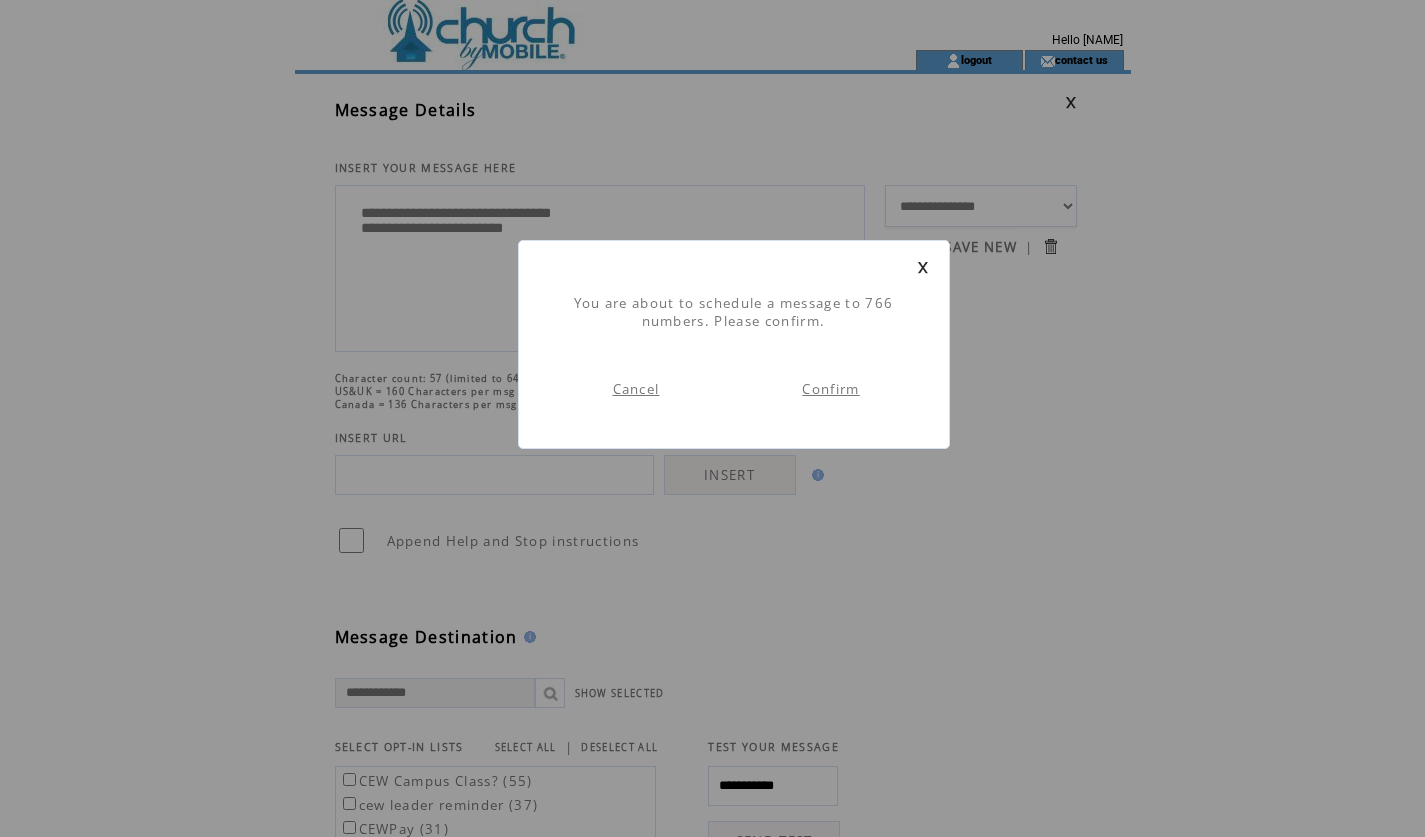 click on "Confirm" at bounding box center (830, 389) 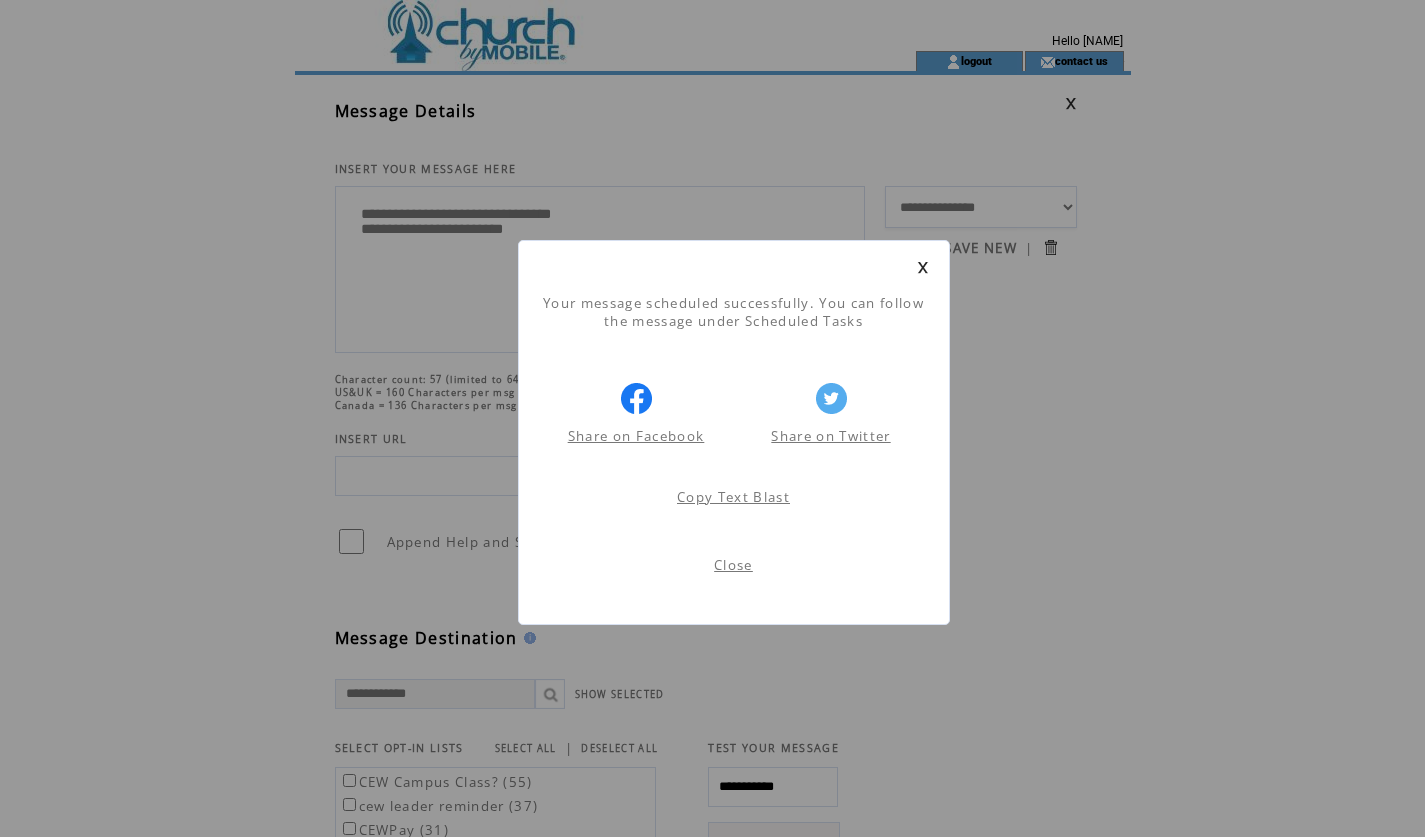 scroll, scrollTop: 1, scrollLeft: 0, axis: vertical 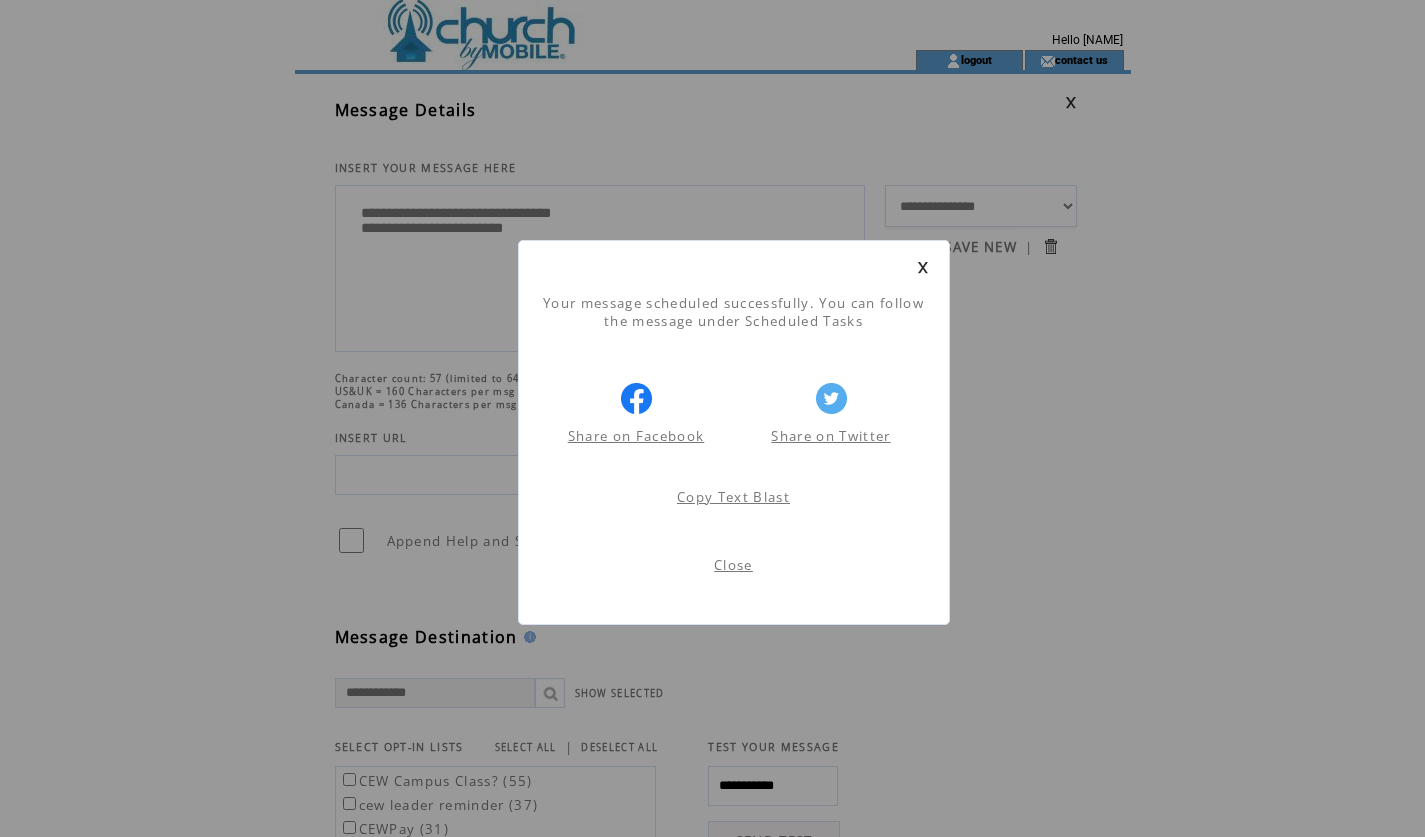 click on "Close" at bounding box center [733, 565] 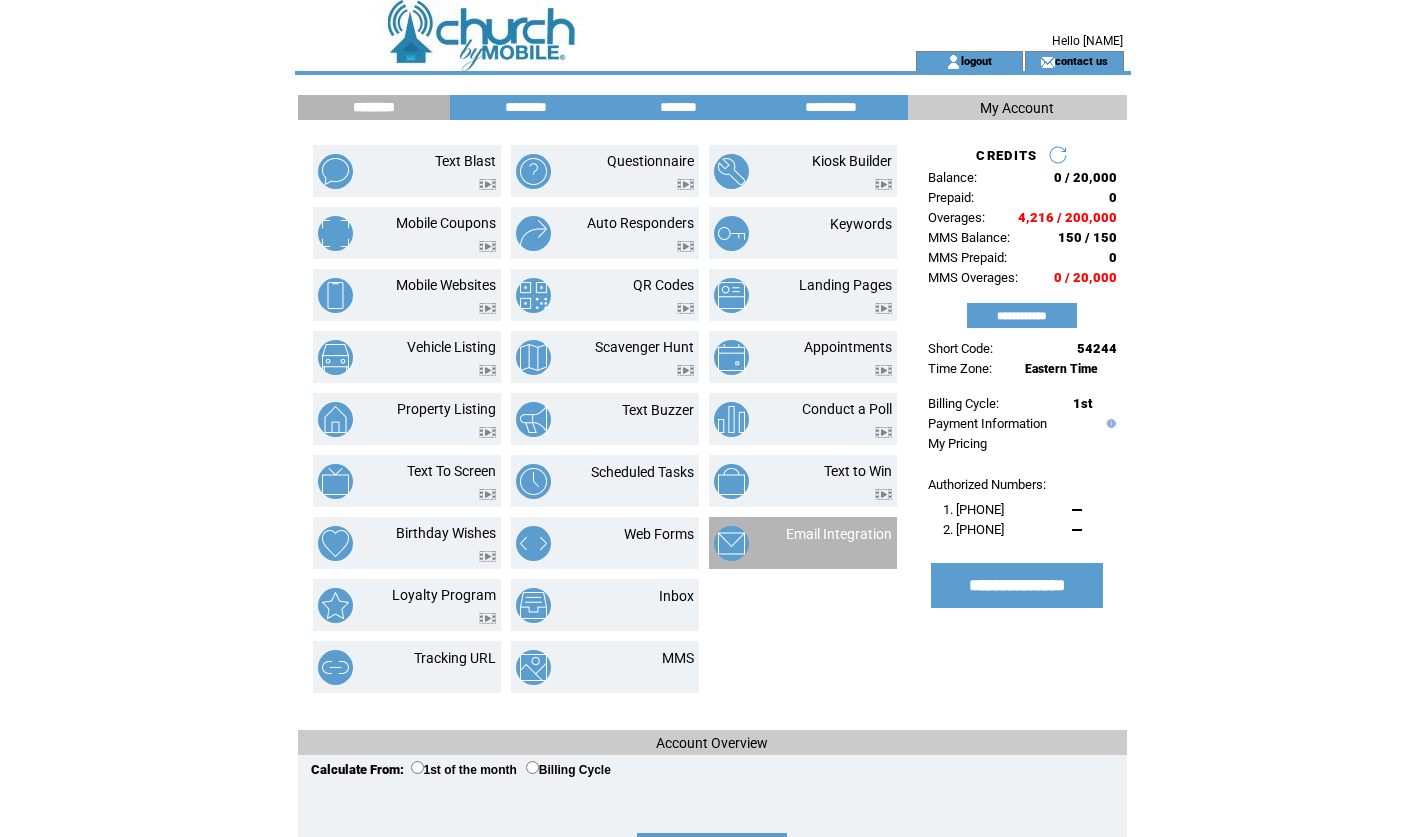 scroll, scrollTop: 0, scrollLeft: 0, axis: both 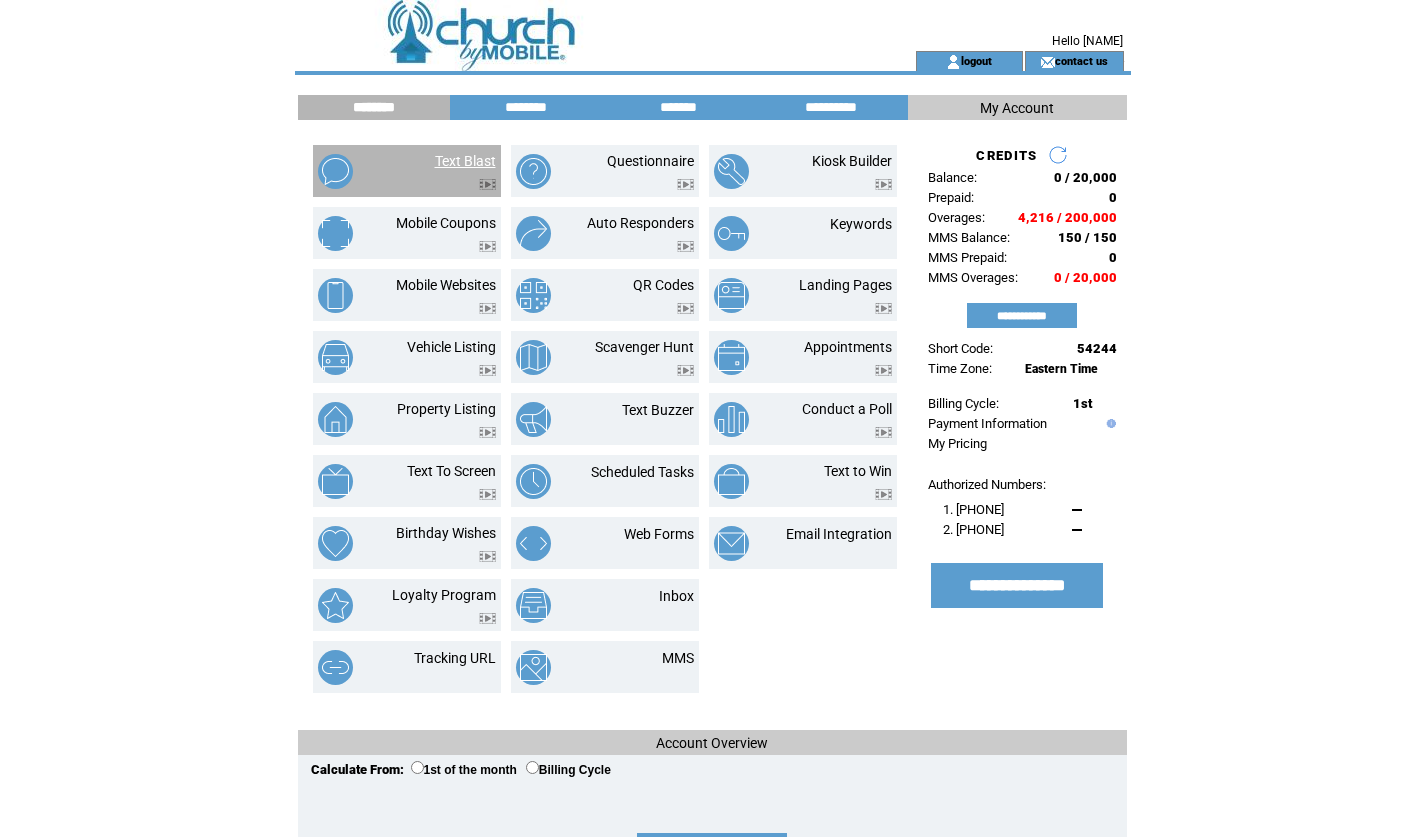 click on "Text Blast" at bounding box center [465, 161] 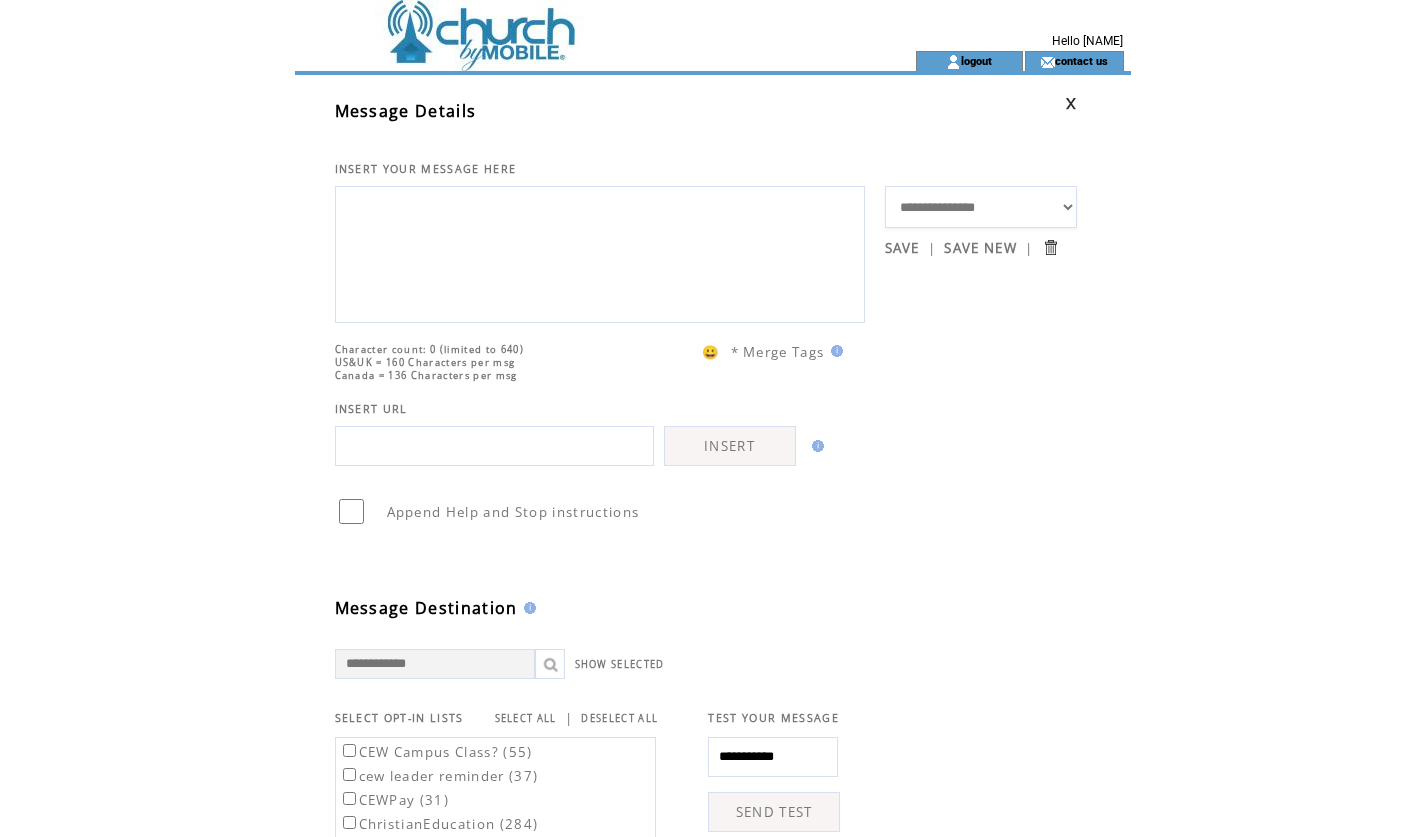 scroll, scrollTop: 0, scrollLeft: 0, axis: both 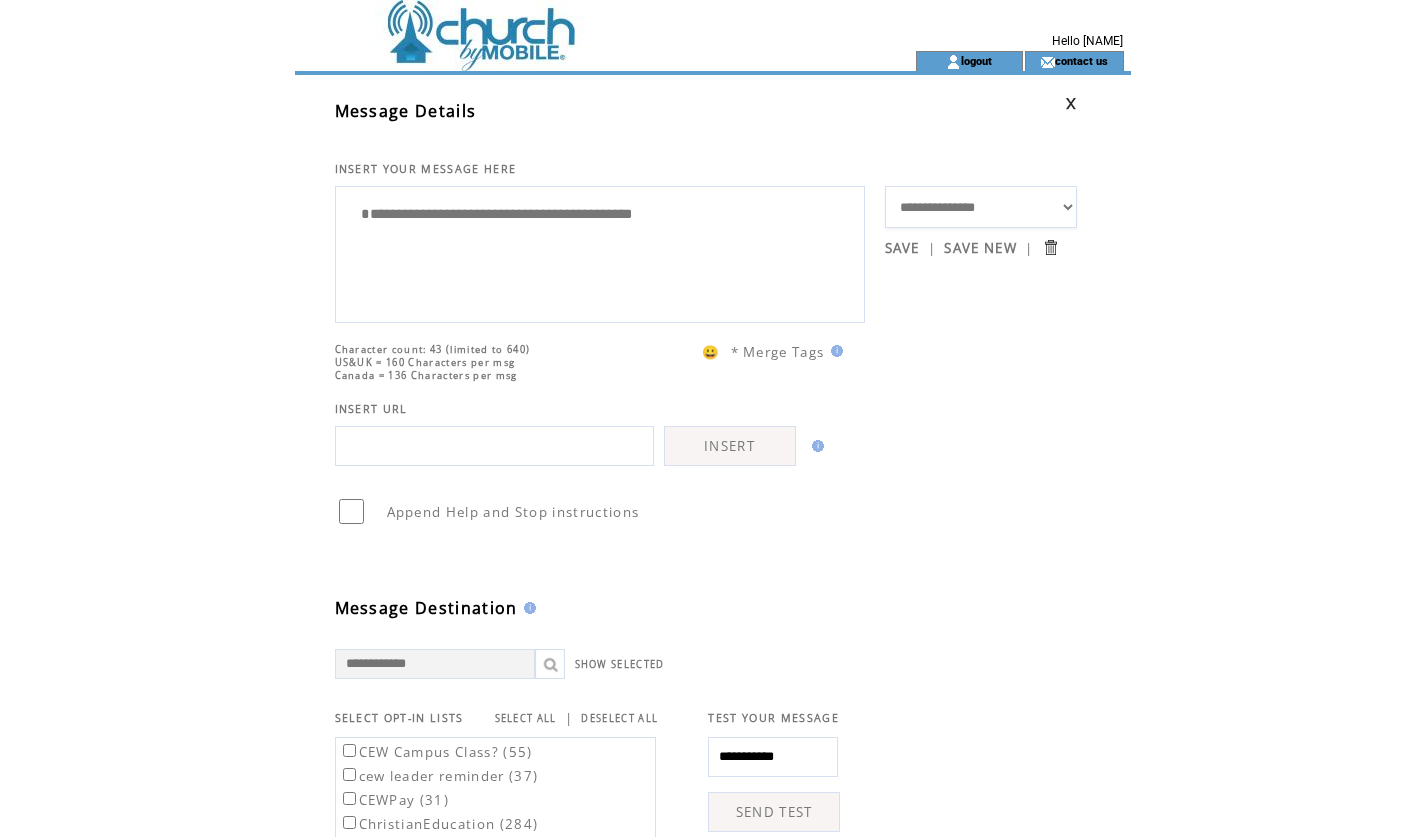 paste on "**********" 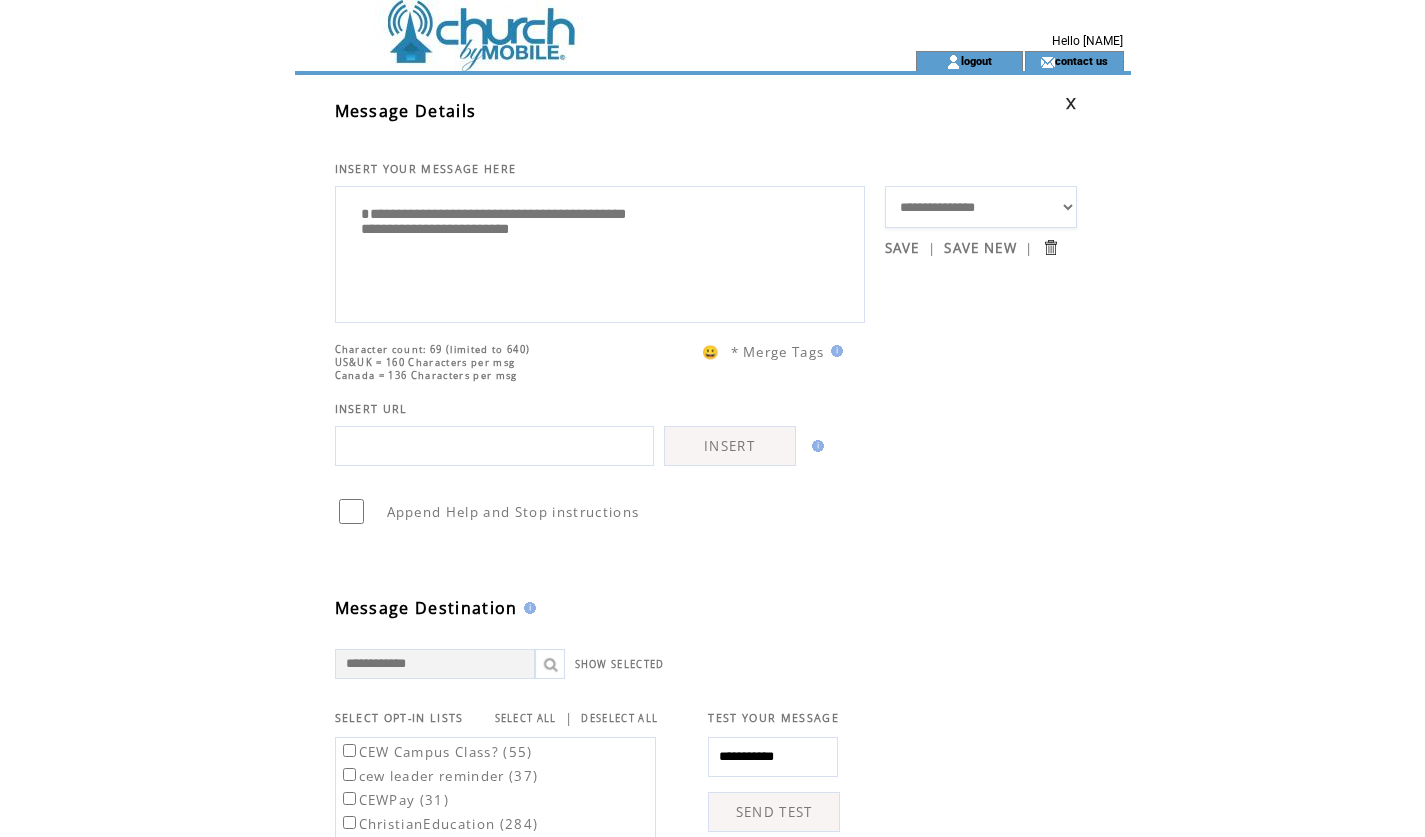click on "**********" at bounding box center [600, 252] 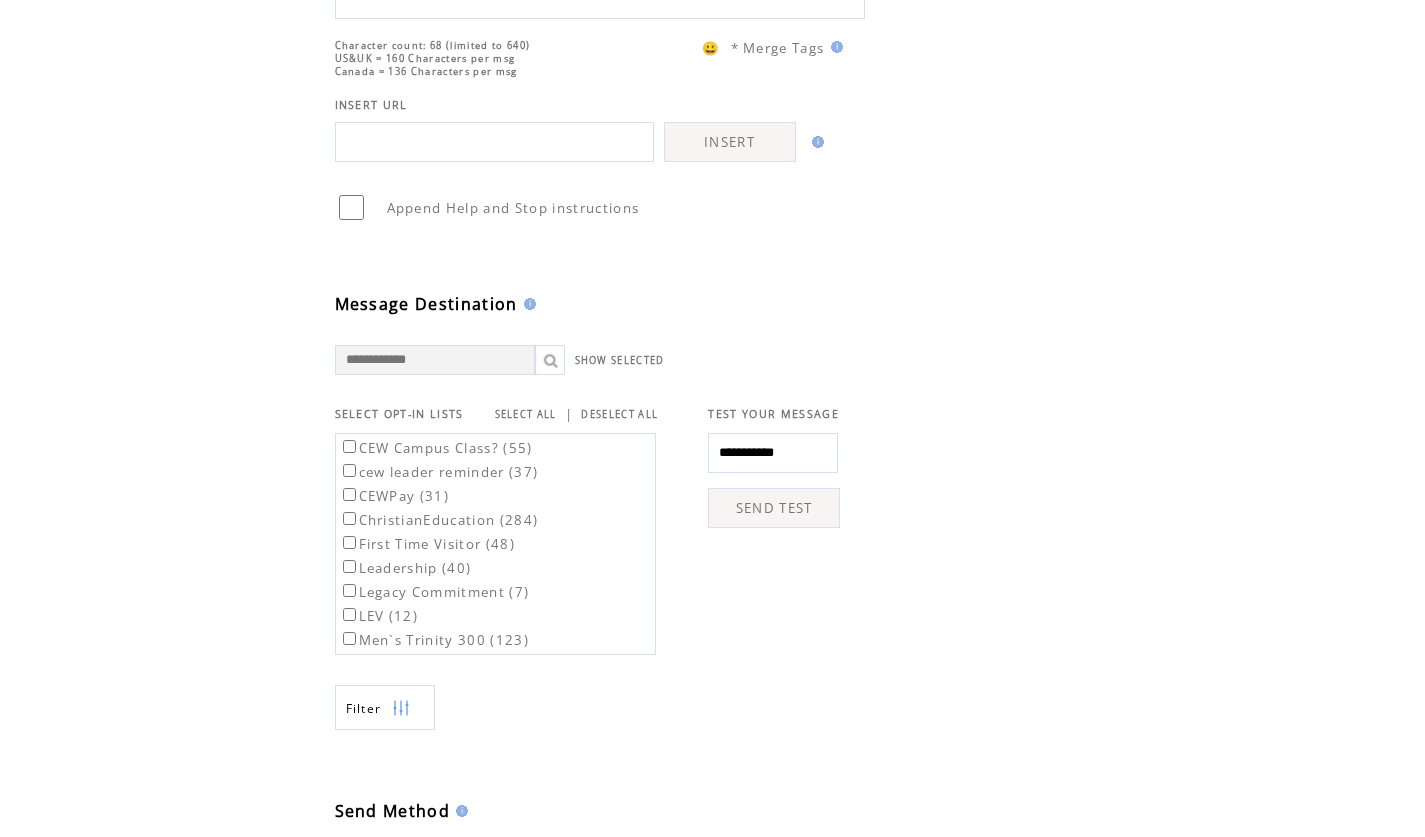 scroll, scrollTop: 305, scrollLeft: 0, axis: vertical 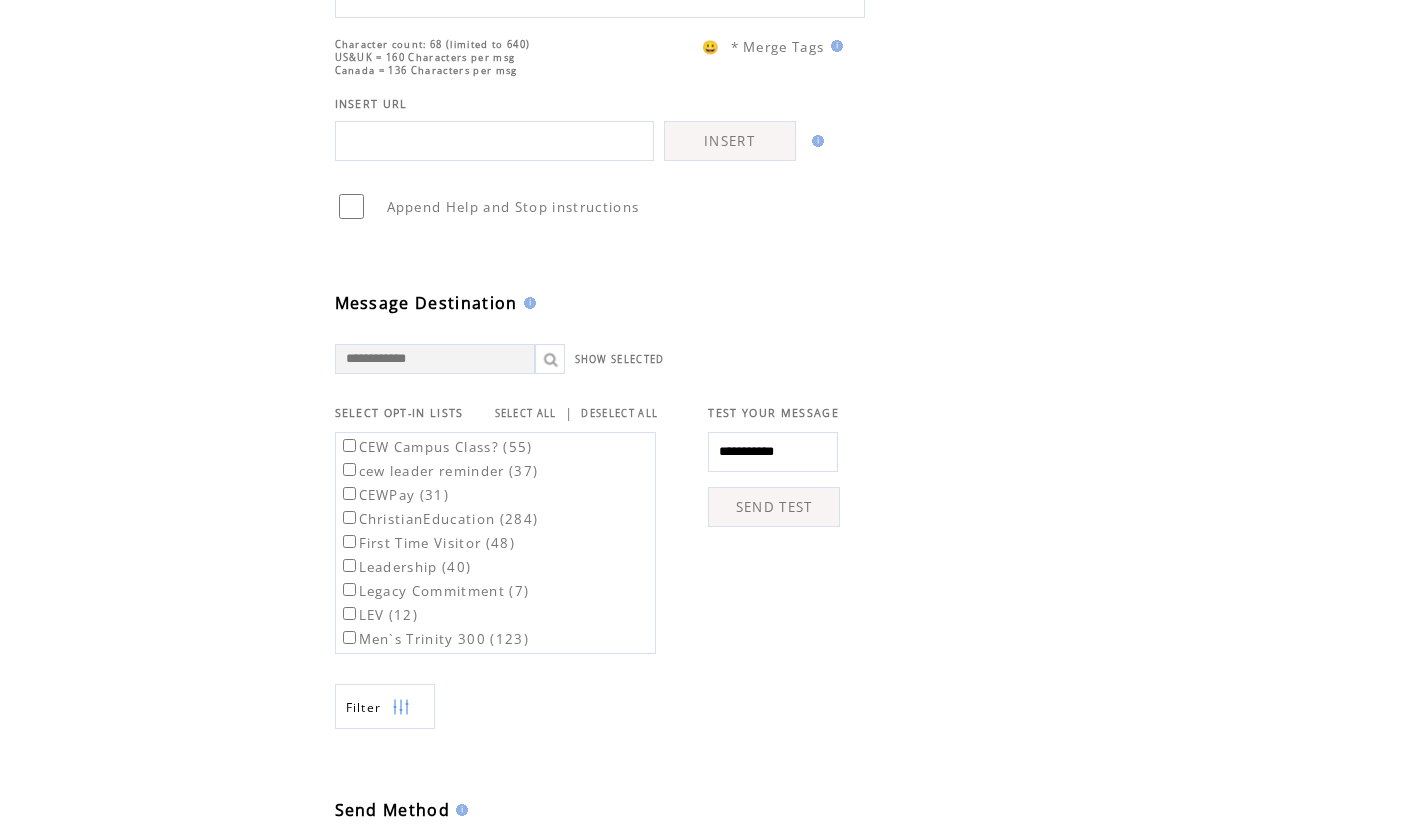 type on "**********" 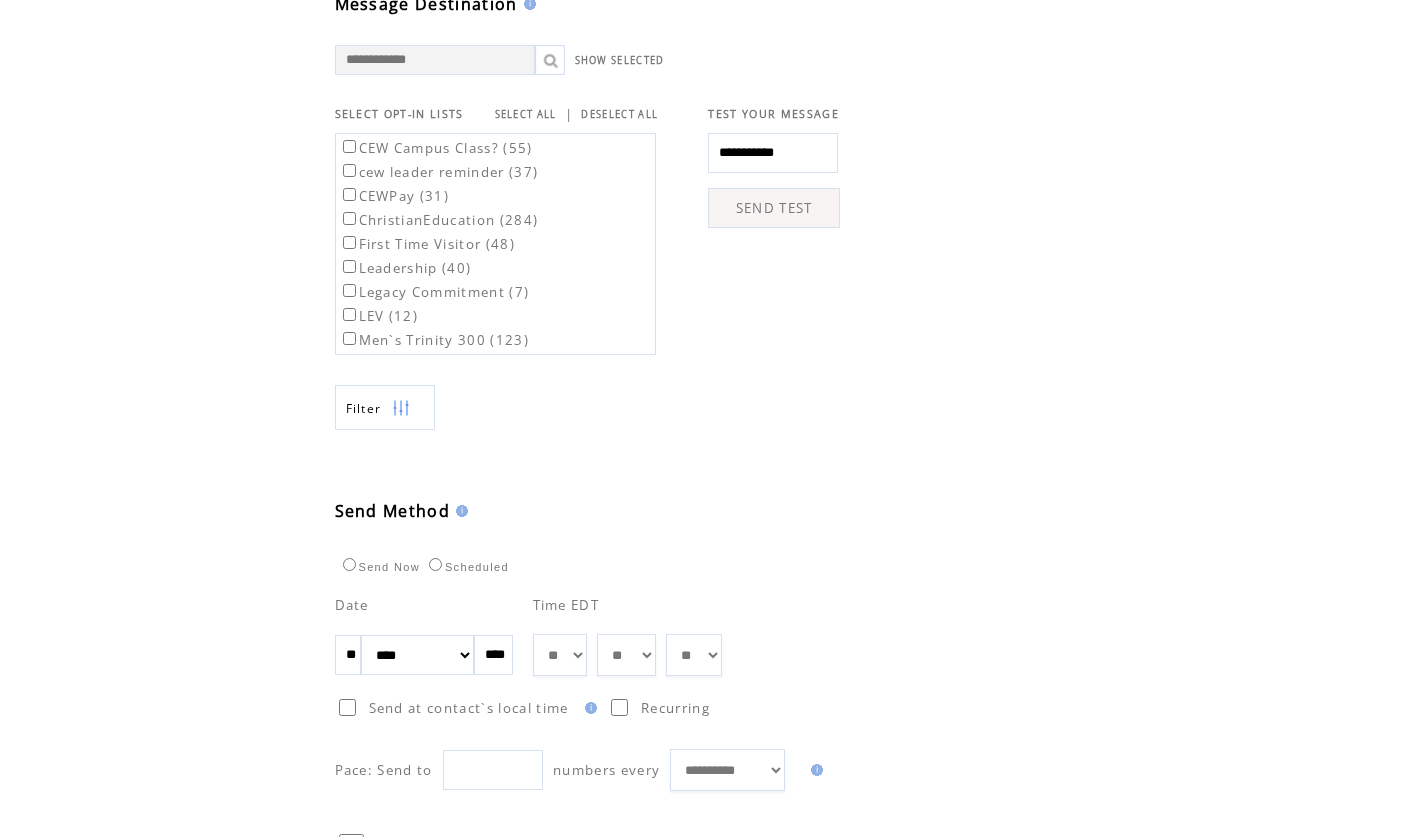 click on "**" at bounding box center [348, 655] 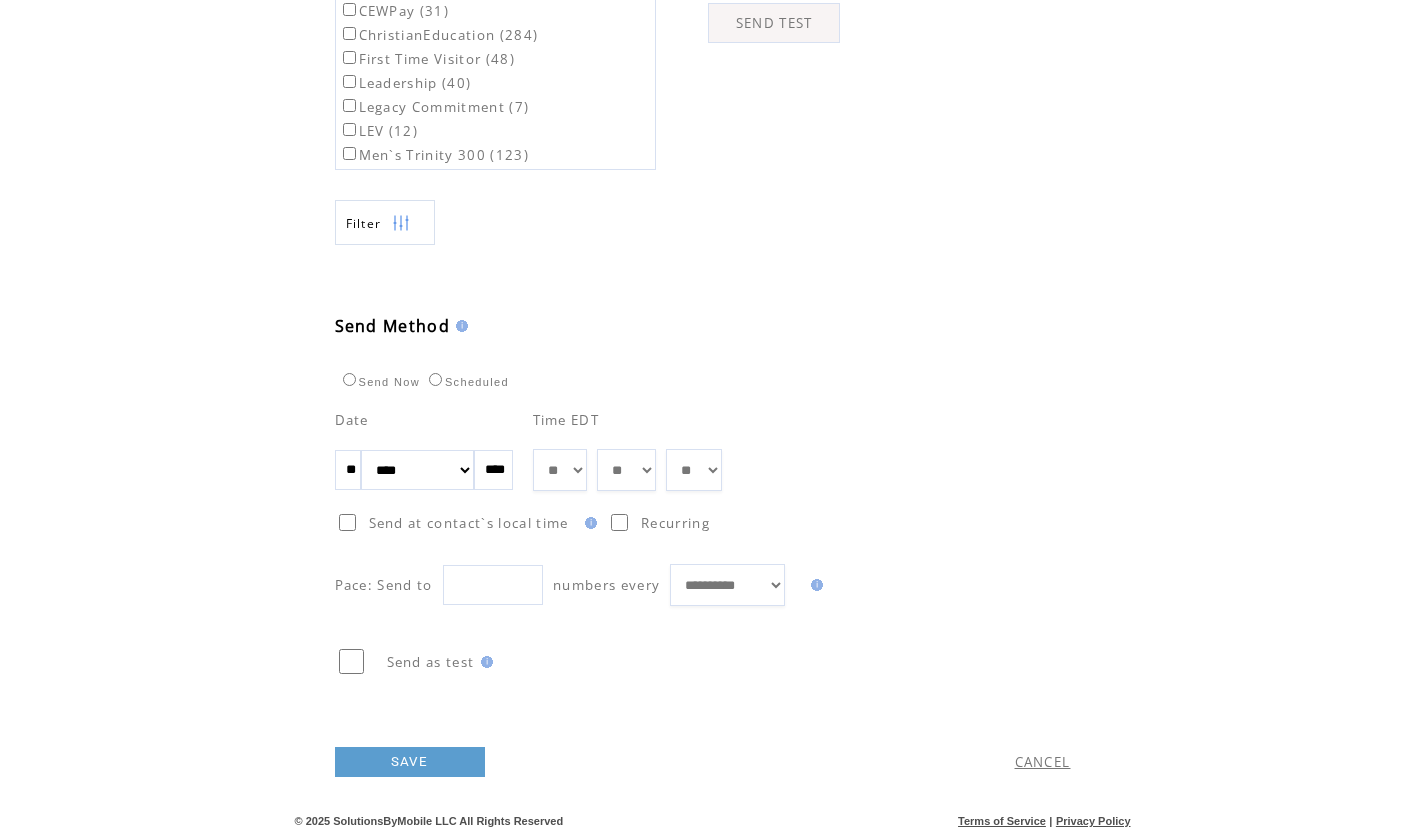 scroll, scrollTop: 810, scrollLeft: 0, axis: vertical 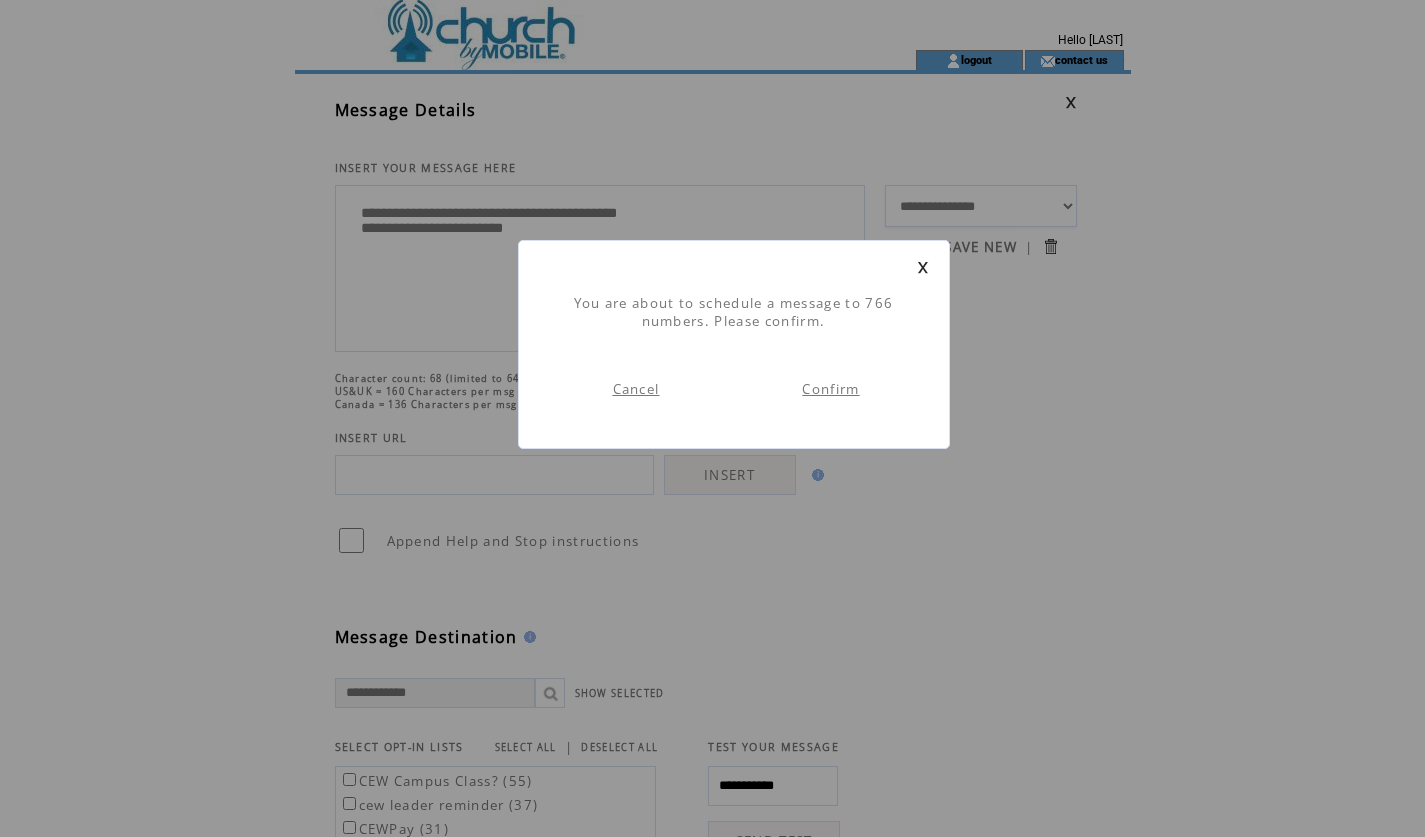 click on "Confirm" at bounding box center [830, 389] 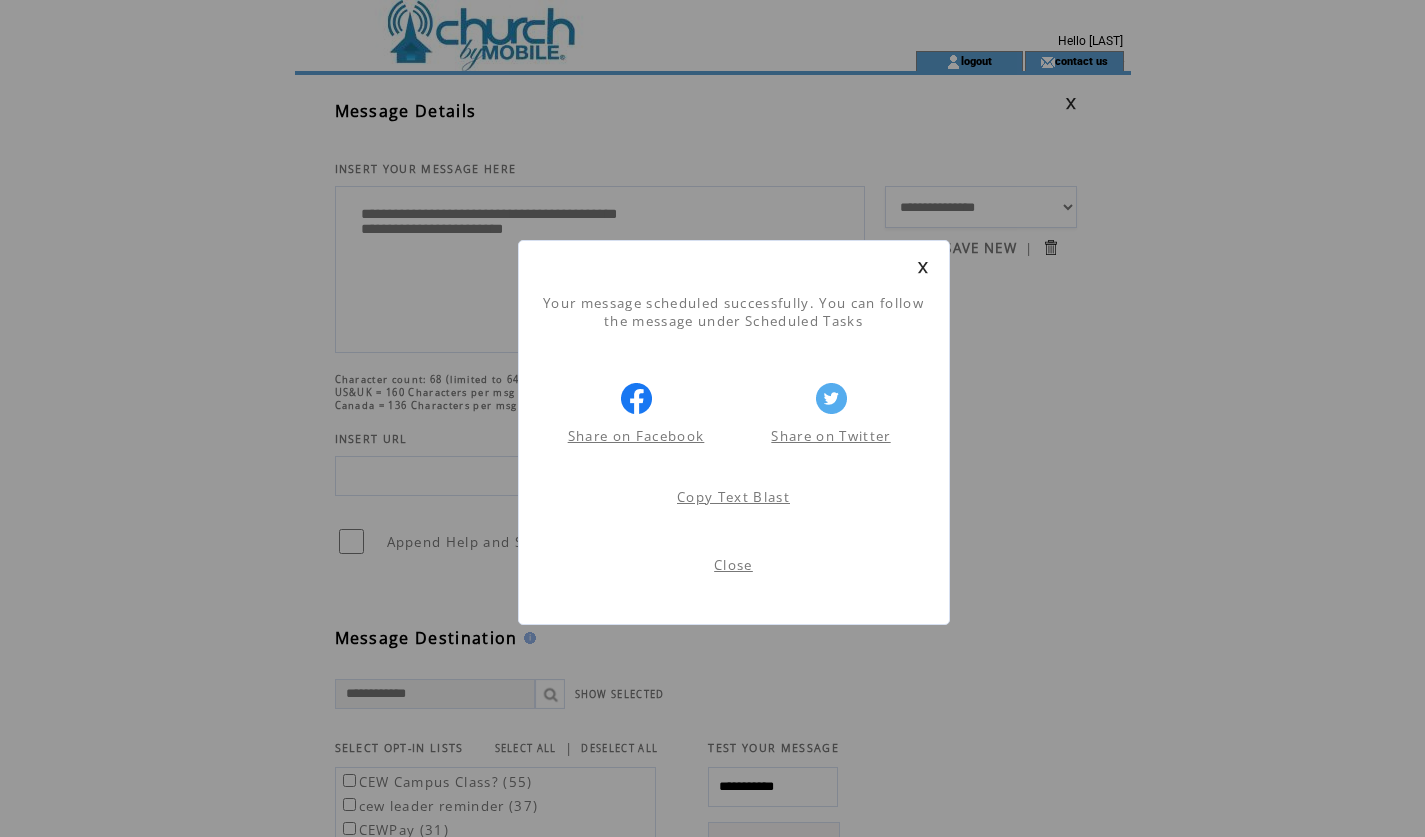 scroll, scrollTop: 1, scrollLeft: 0, axis: vertical 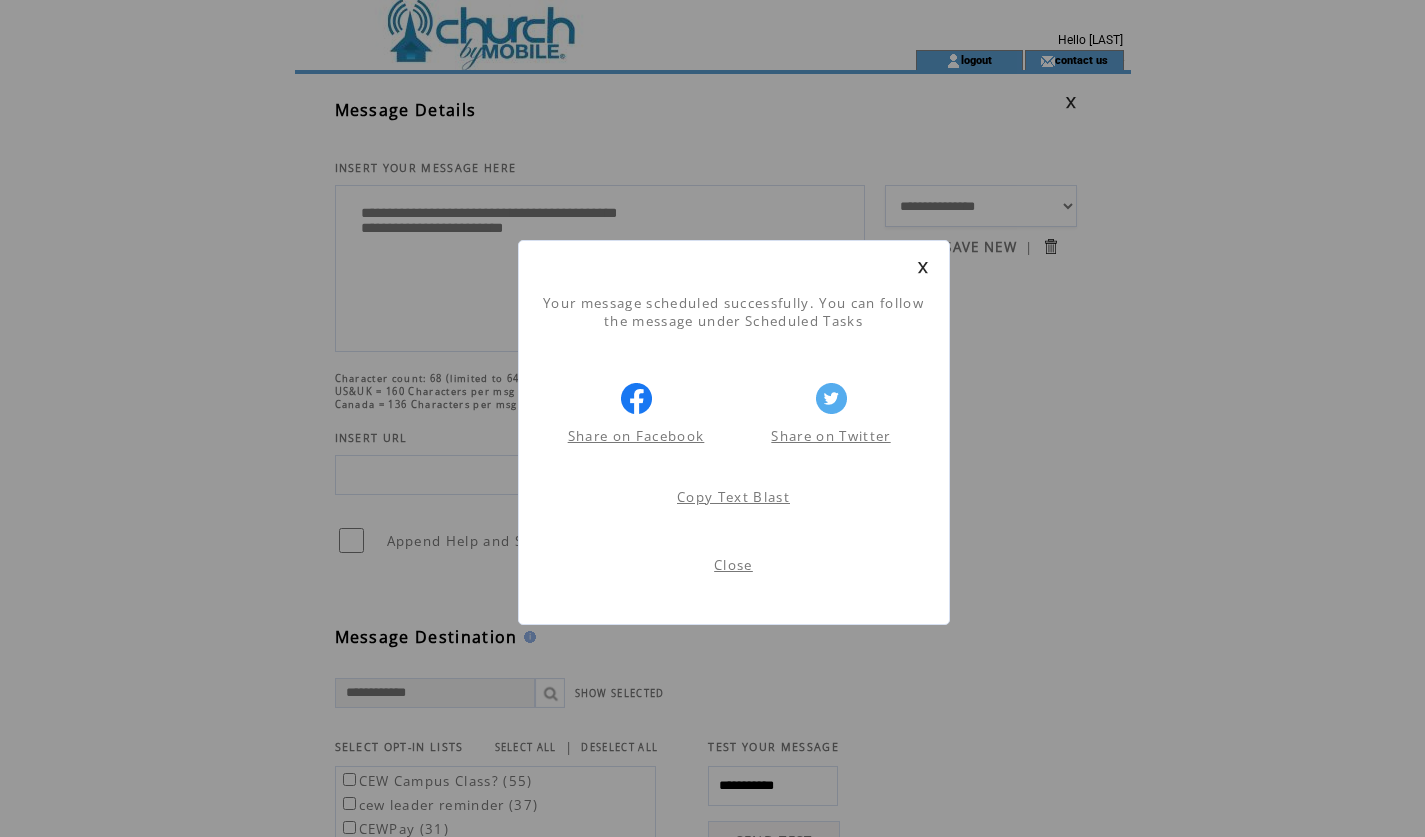 click on "Close" at bounding box center [733, 565] 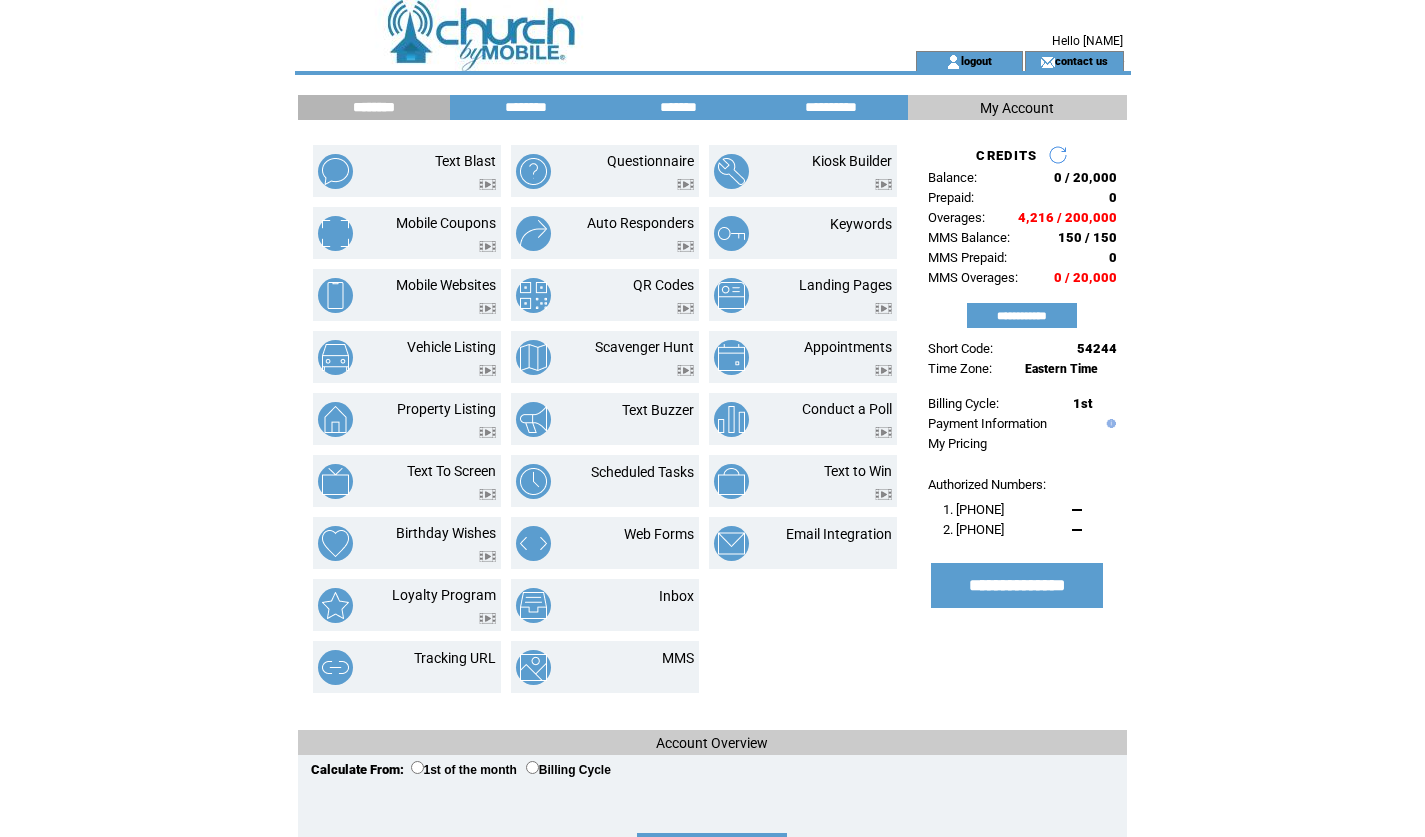 scroll, scrollTop: 0, scrollLeft: 0, axis: both 